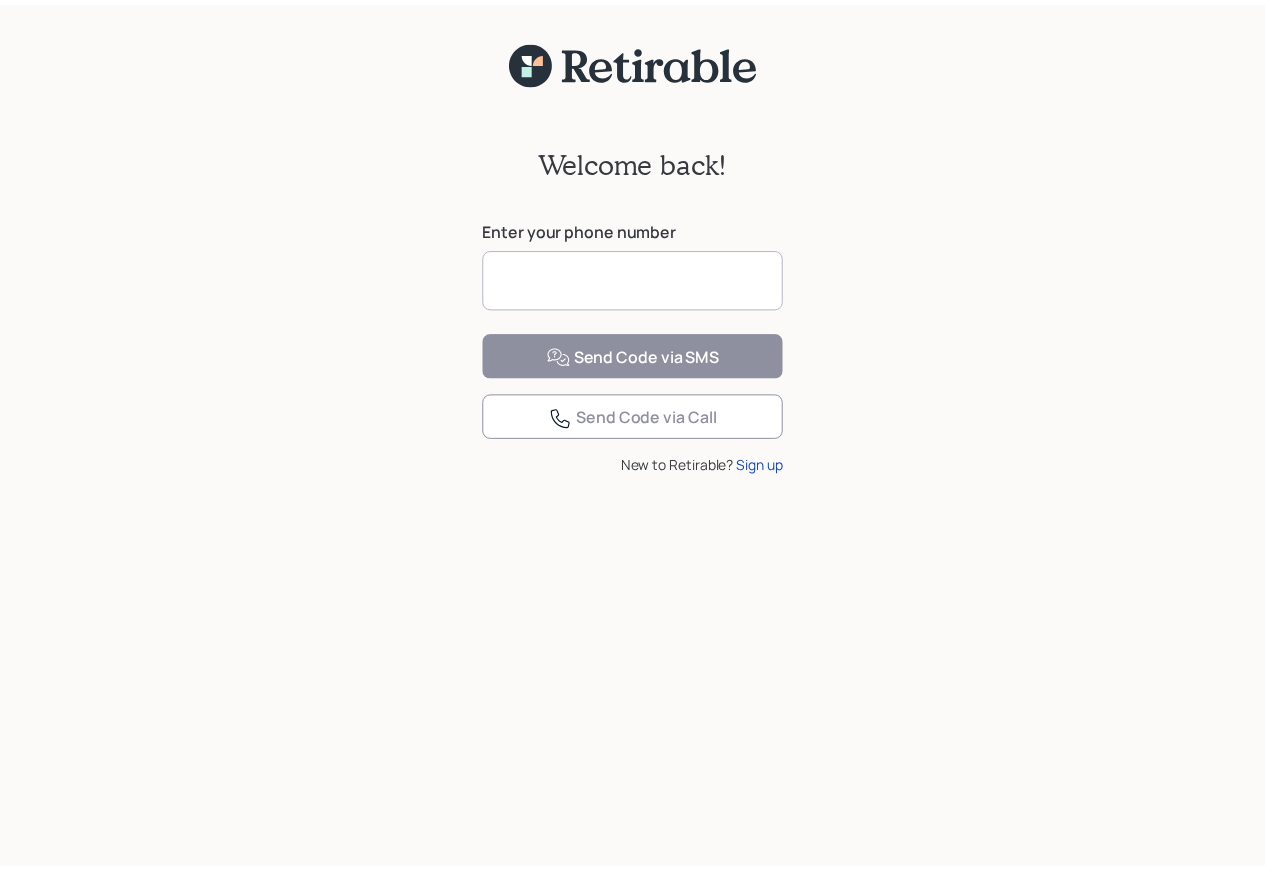 scroll, scrollTop: 0, scrollLeft: 0, axis: both 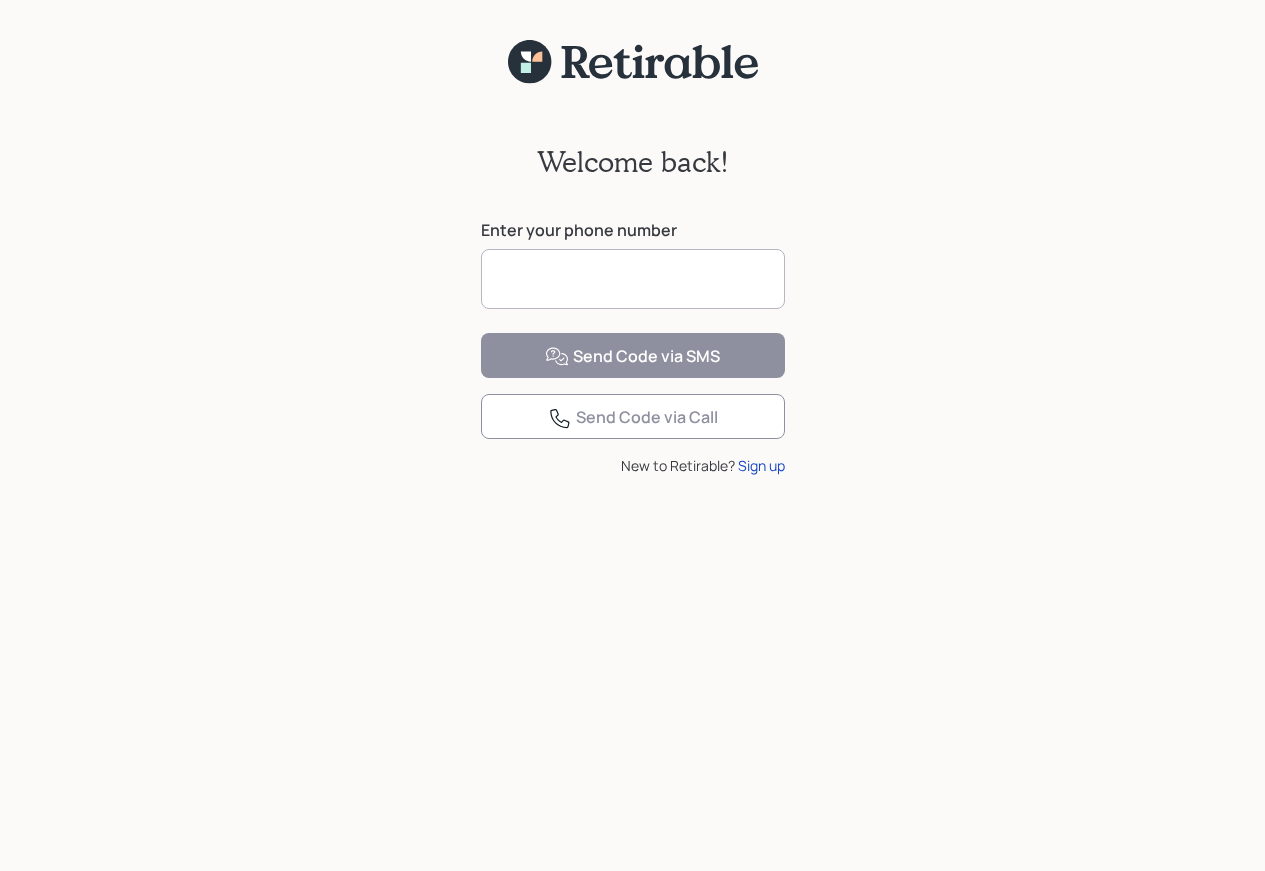 click at bounding box center (633, 279) 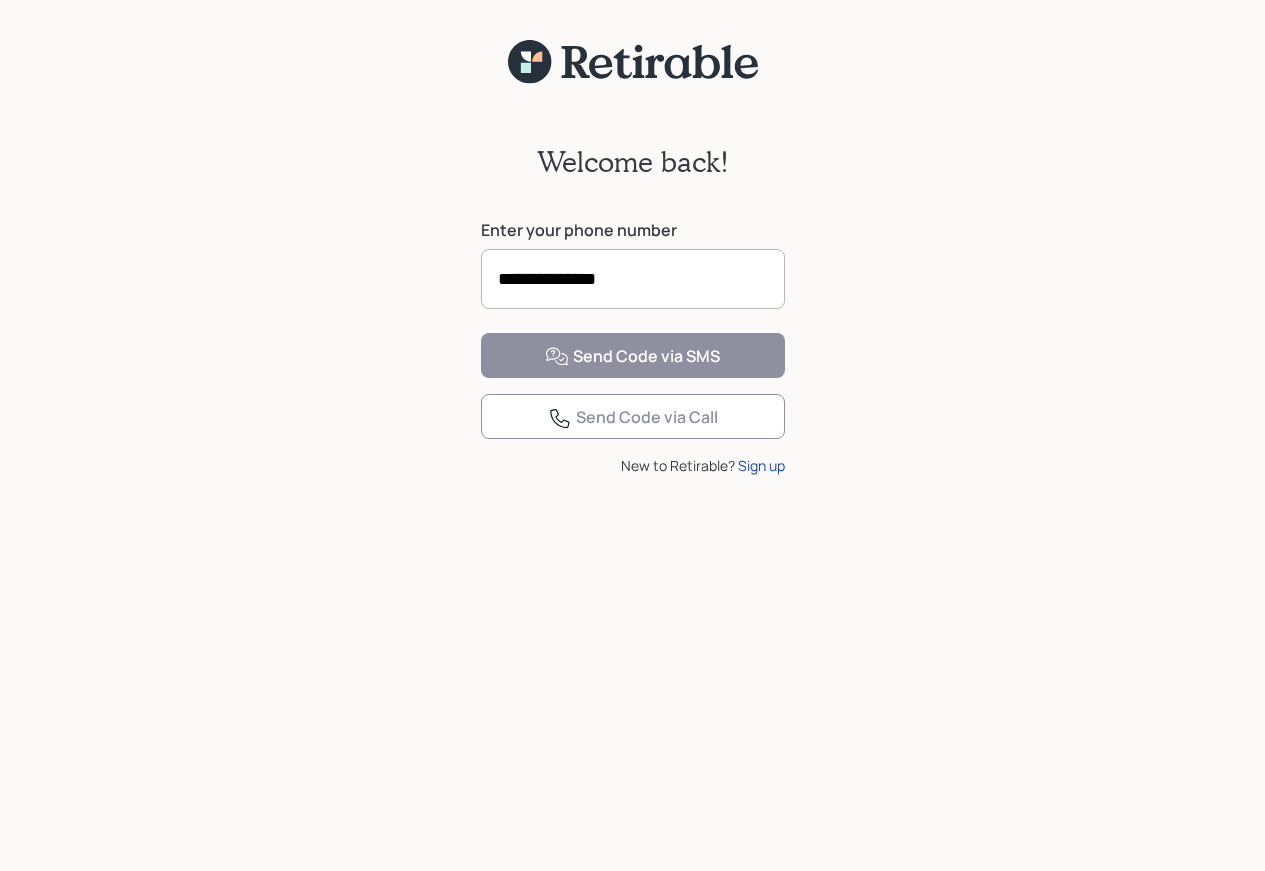 type on "**********" 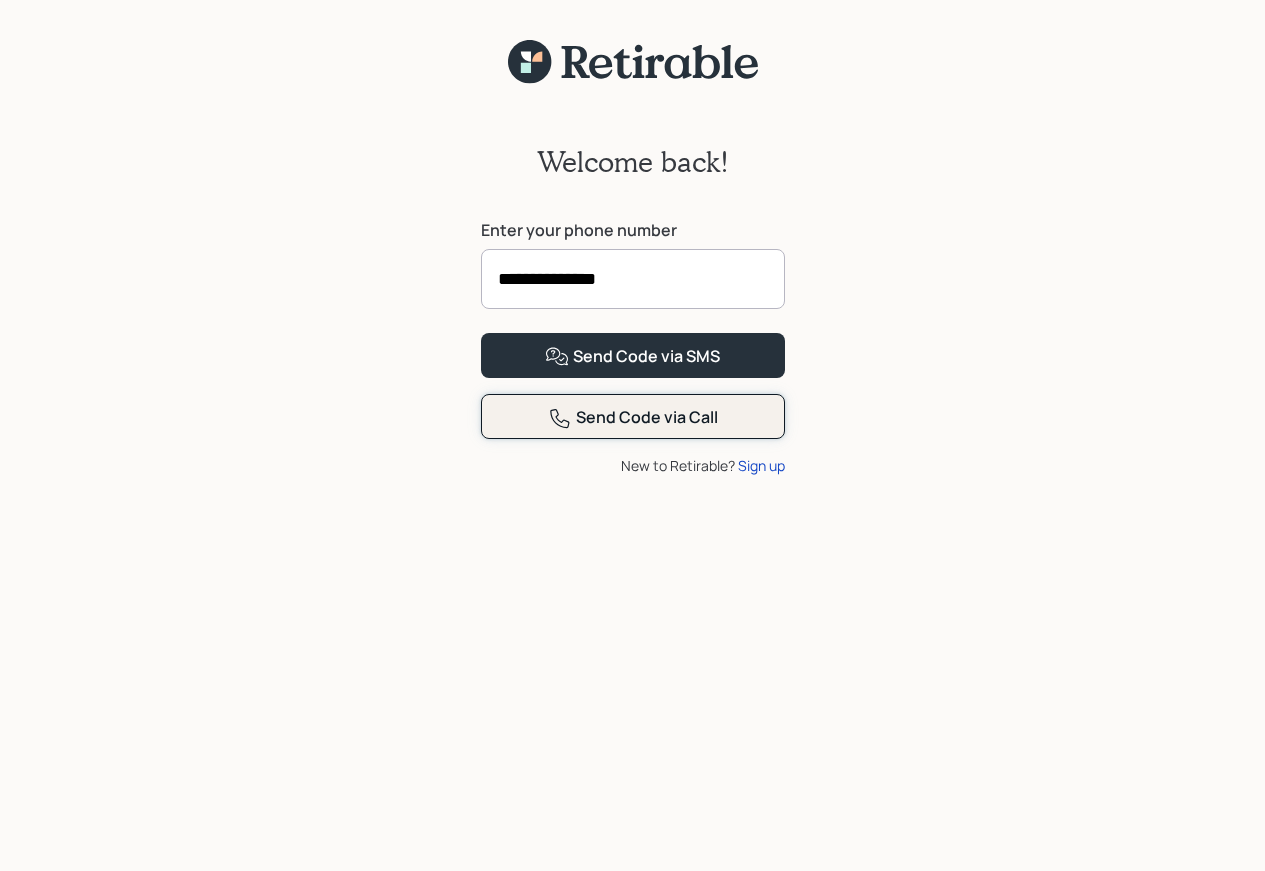 click on "Send Code via Call" at bounding box center (633, 418) 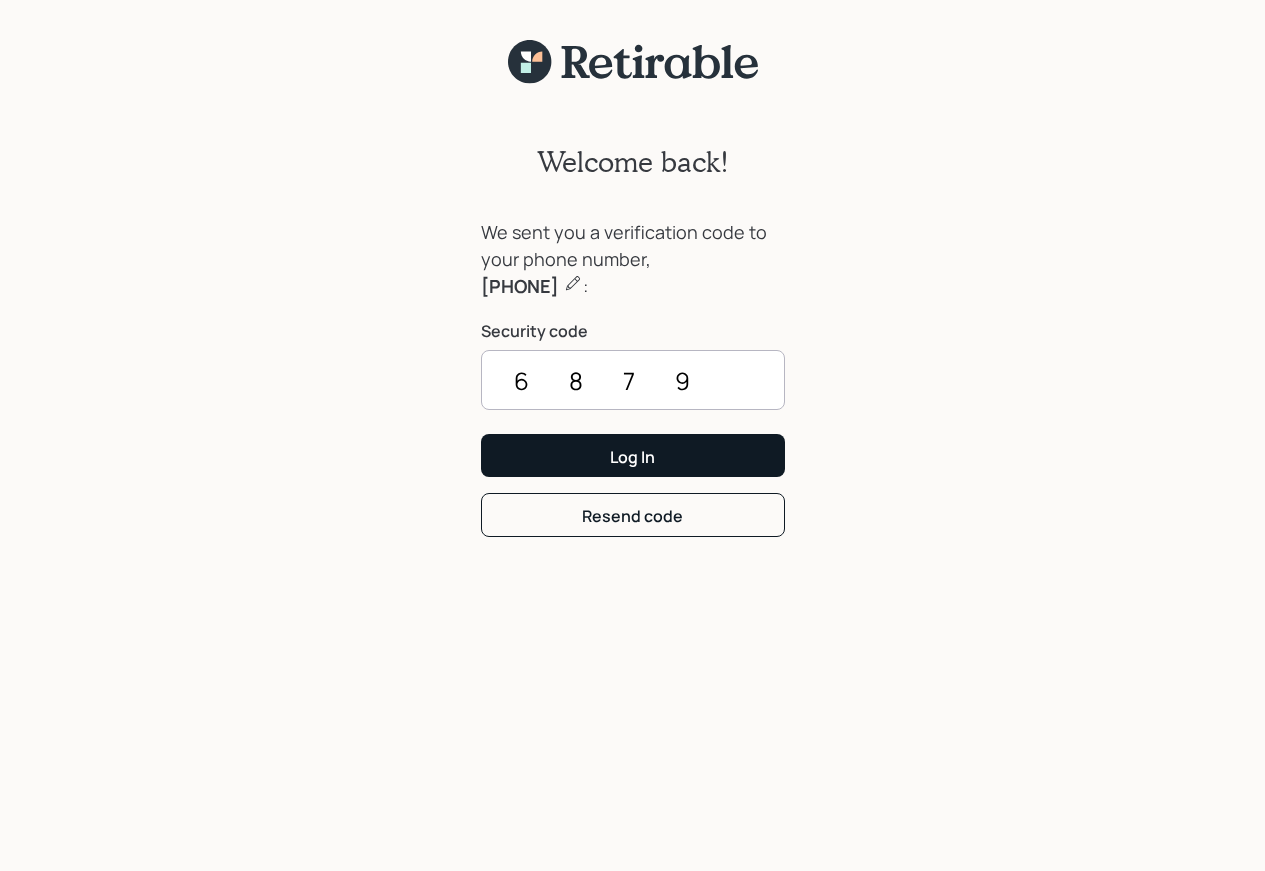 type on "6879" 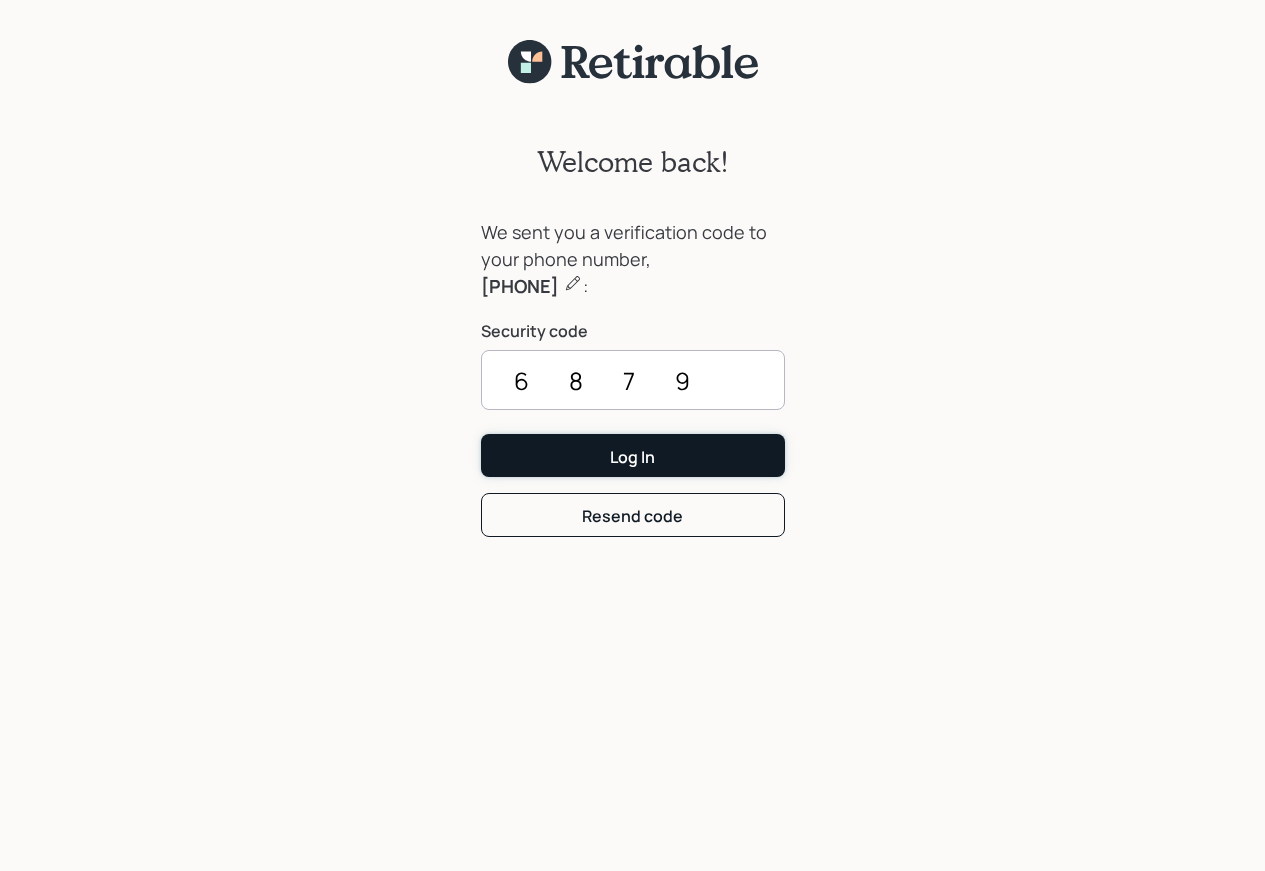 click on "Log In" at bounding box center (632, 457) 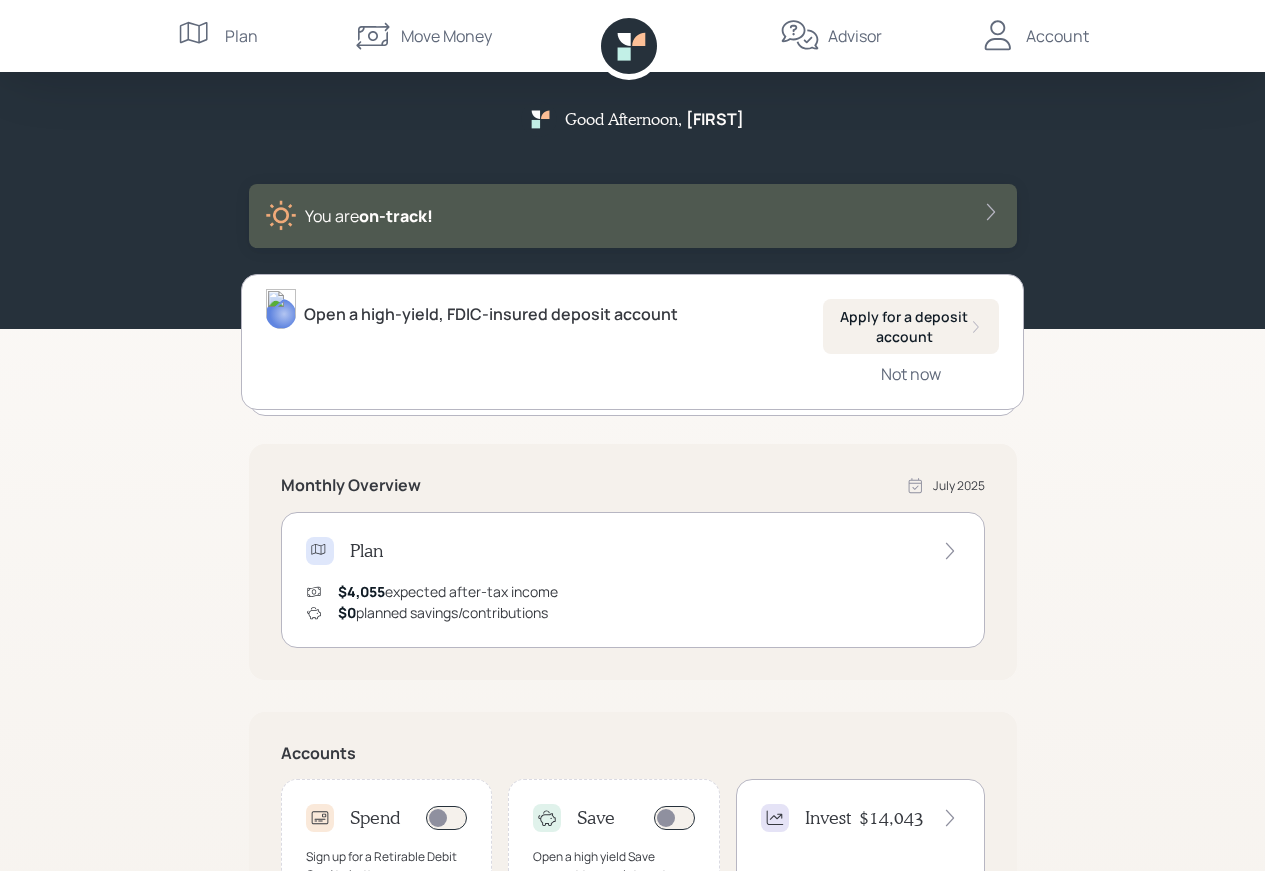 scroll, scrollTop: 0, scrollLeft: 0, axis: both 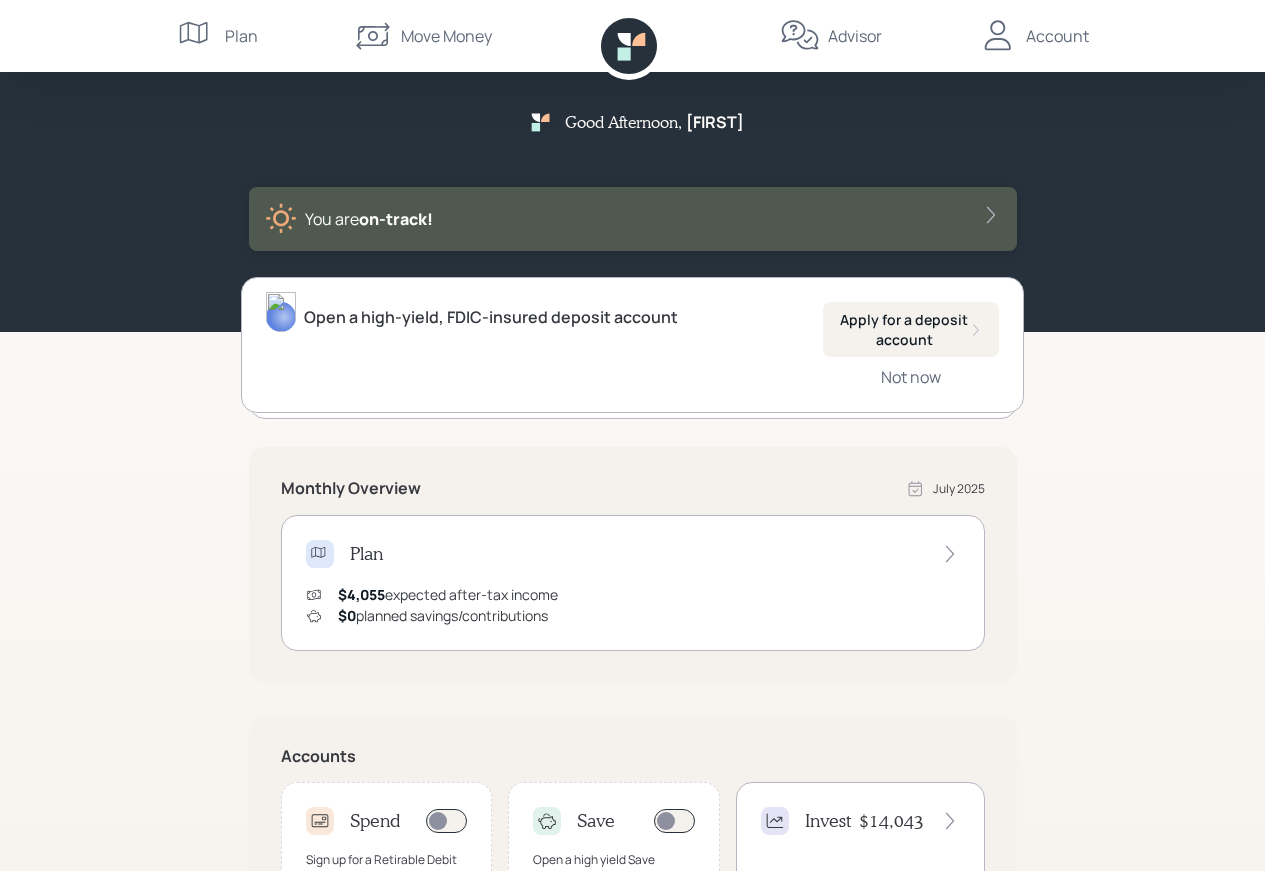 click at bounding box center [991, 215] 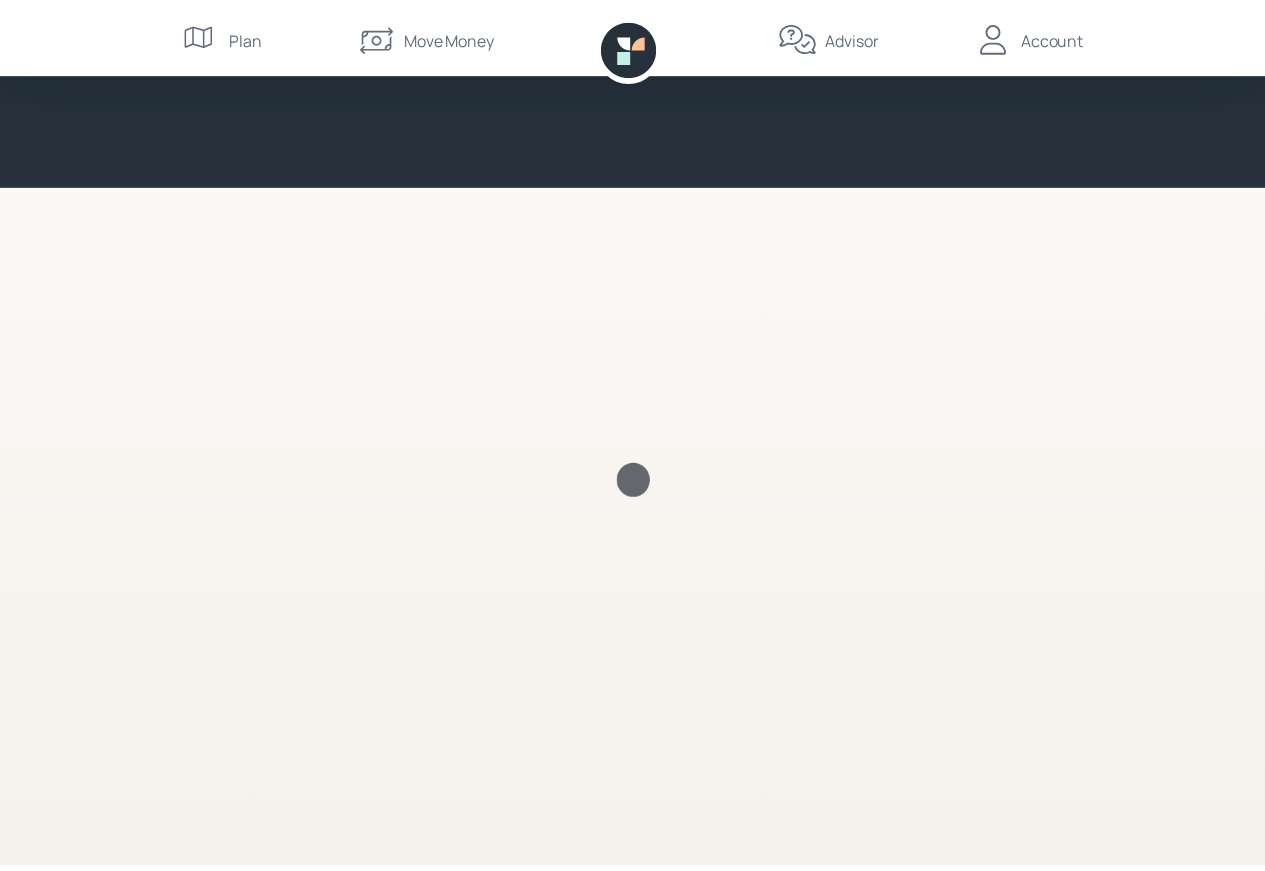 scroll, scrollTop: 0, scrollLeft: 0, axis: both 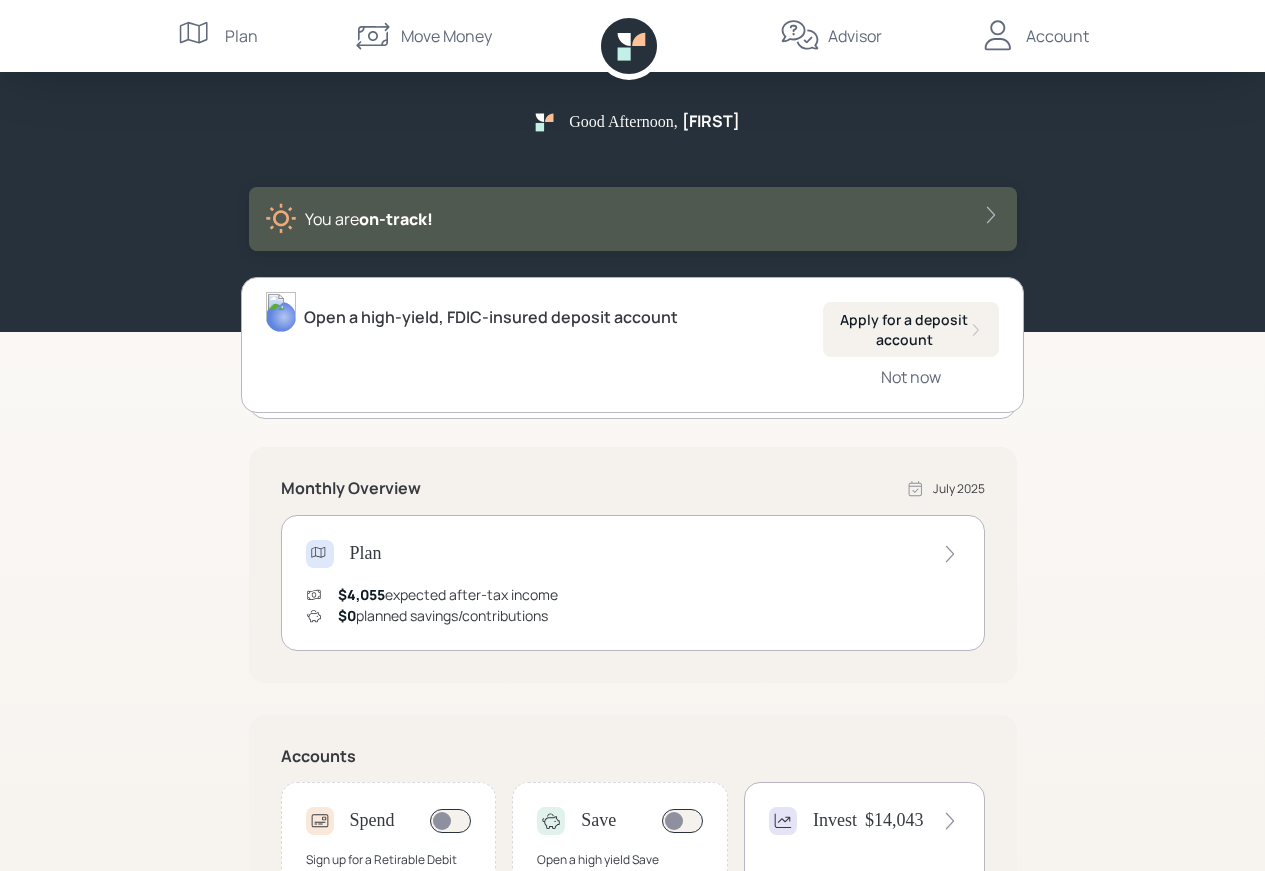 click on "Plan" at bounding box center [241, 36] 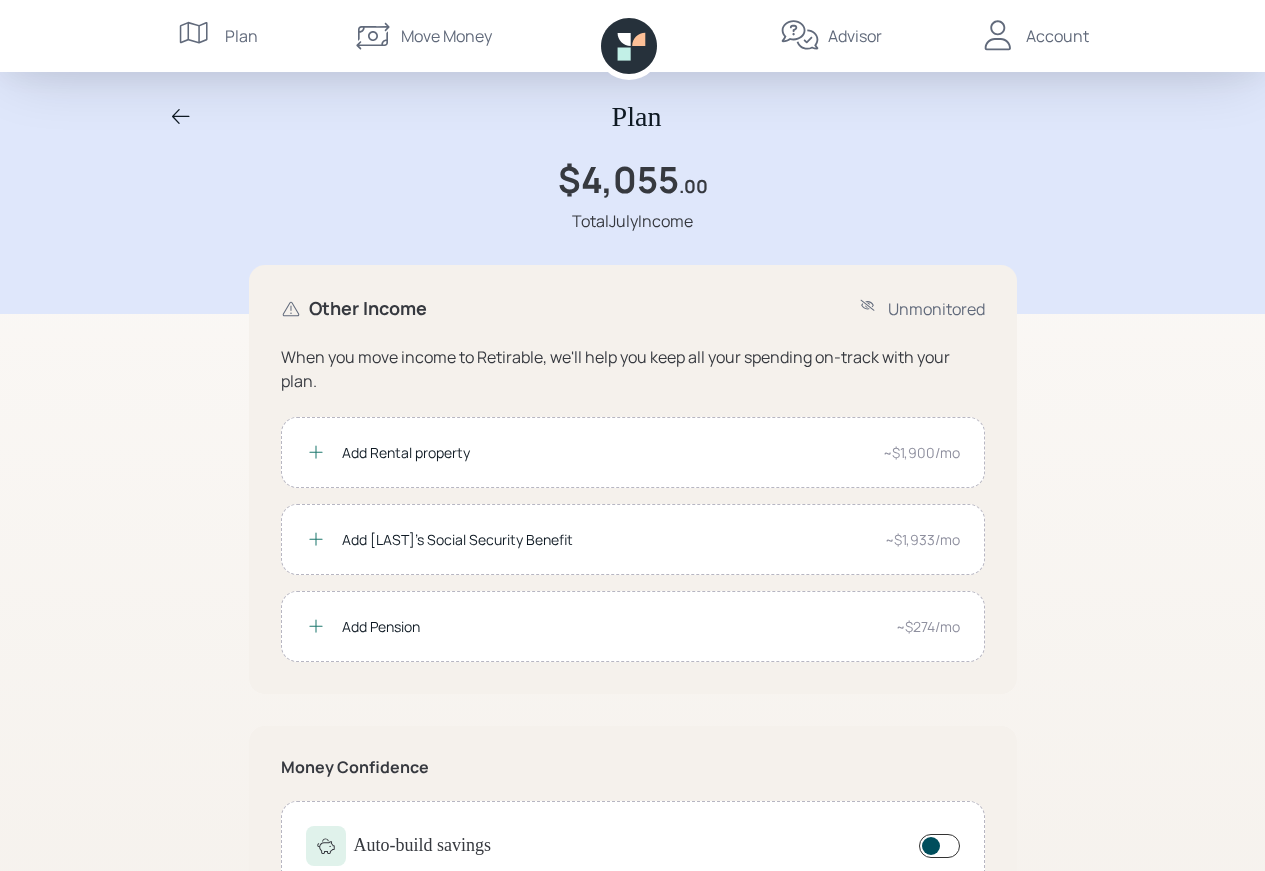 scroll, scrollTop: 0, scrollLeft: 0, axis: both 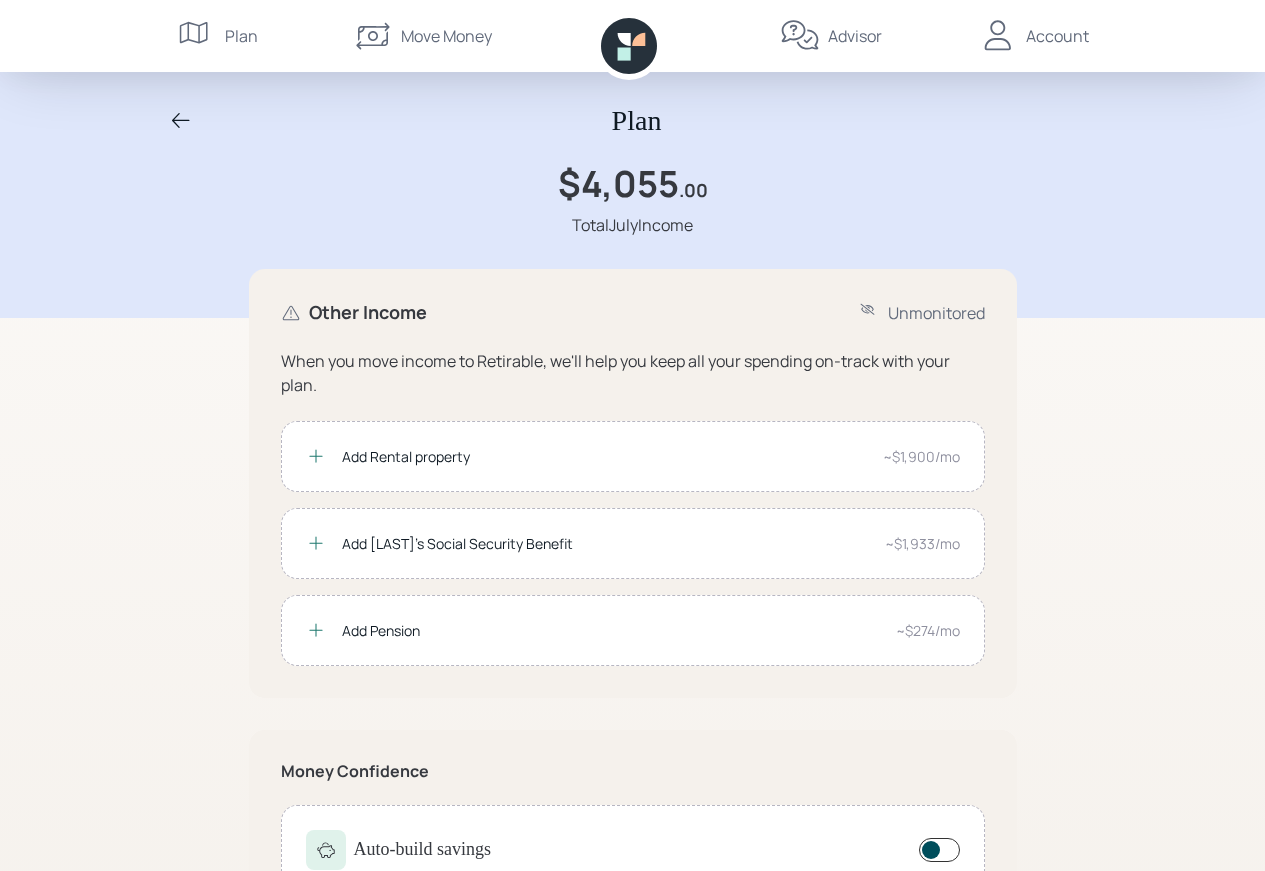 click on "Advisor" at bounding box center (855, 36) 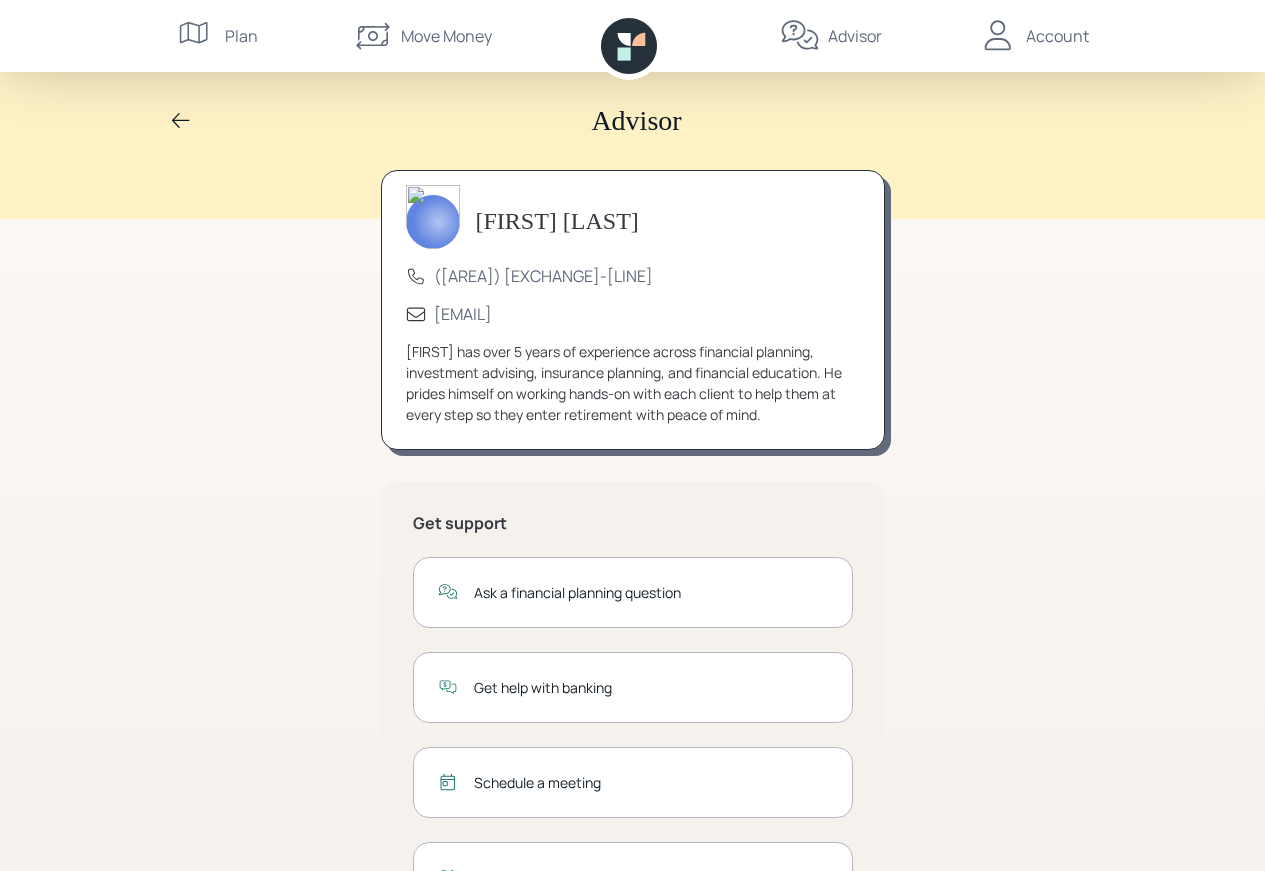 click on "Account" at bounding box center (1057, 36) 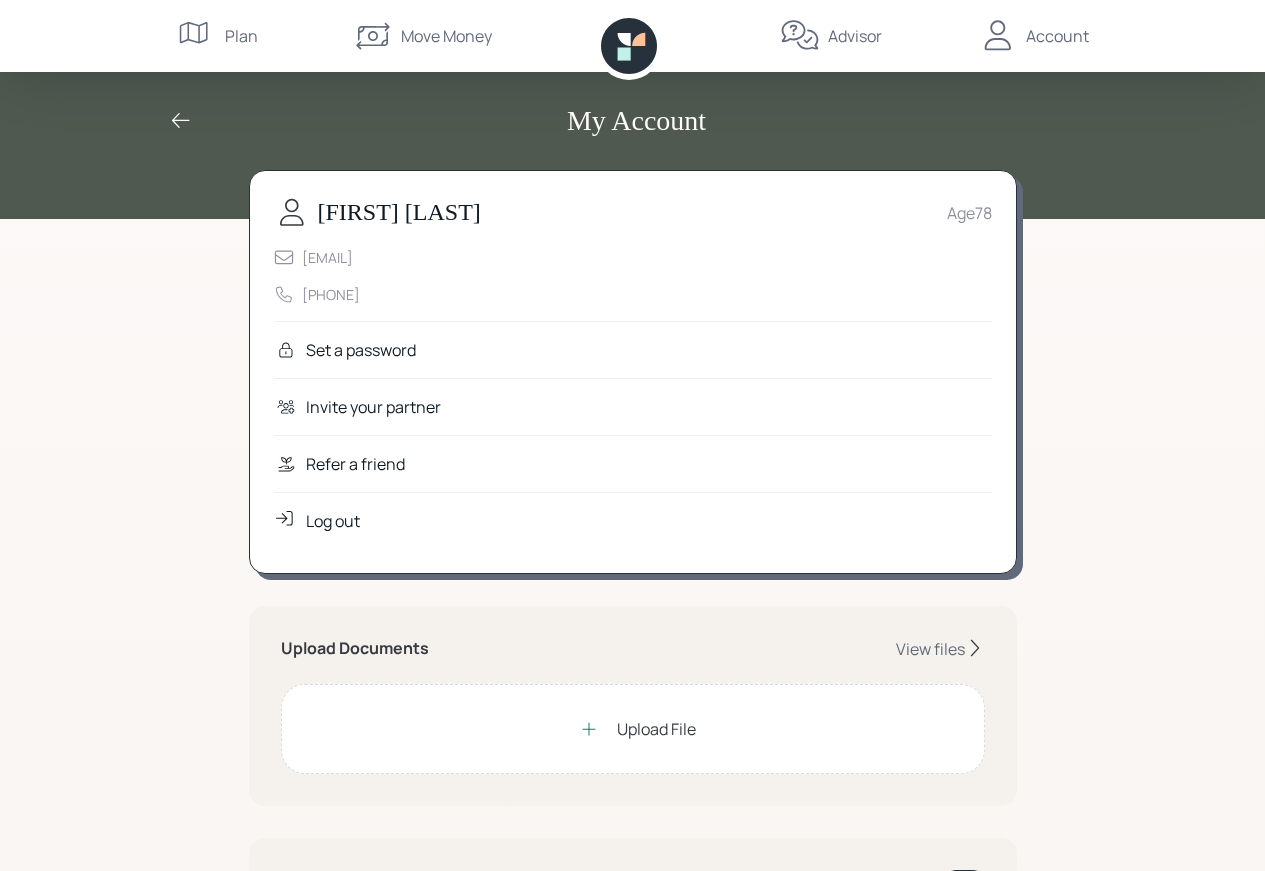 click on "Log out" at bounding box center (361, 350) 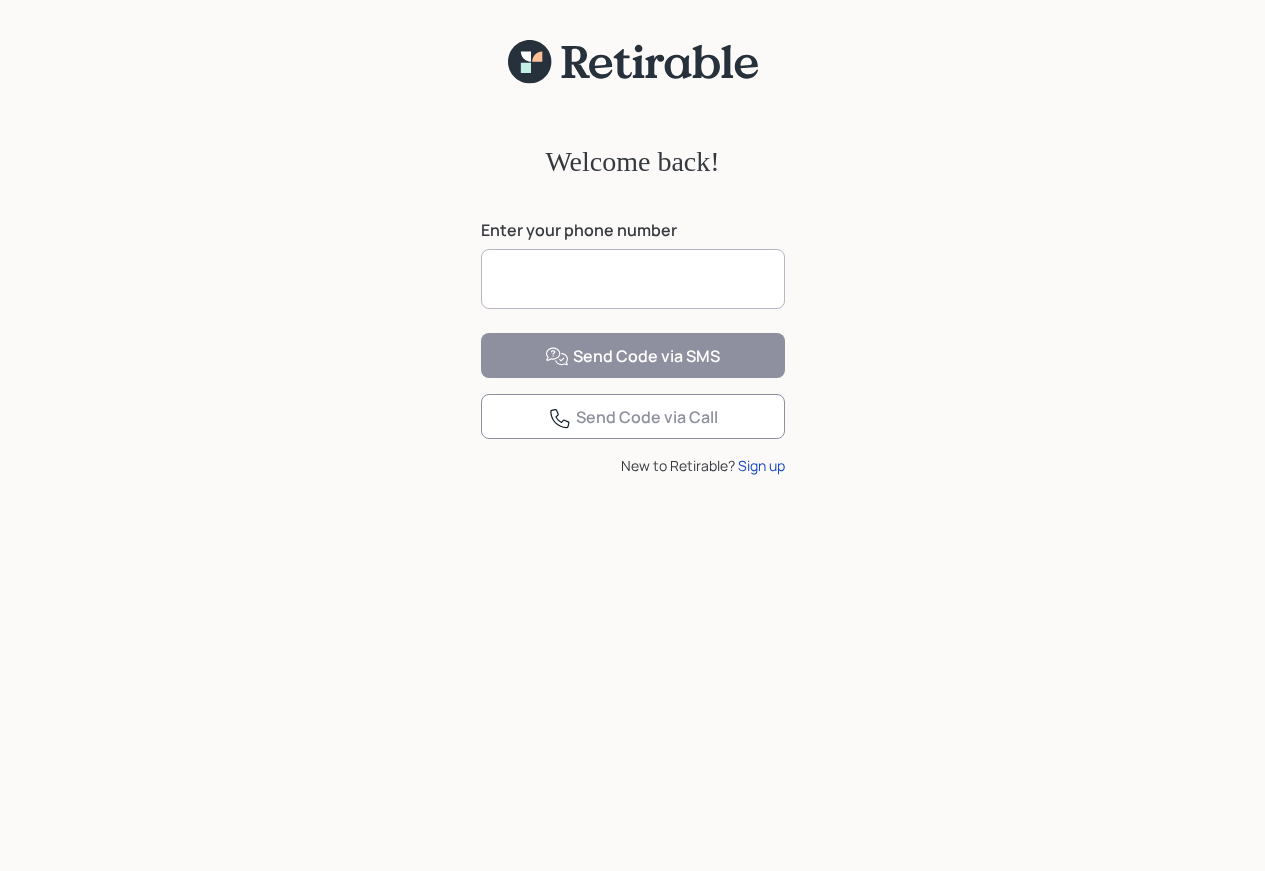 scroll, scrollTop: 0, scrollLeft: 0, axis: both 